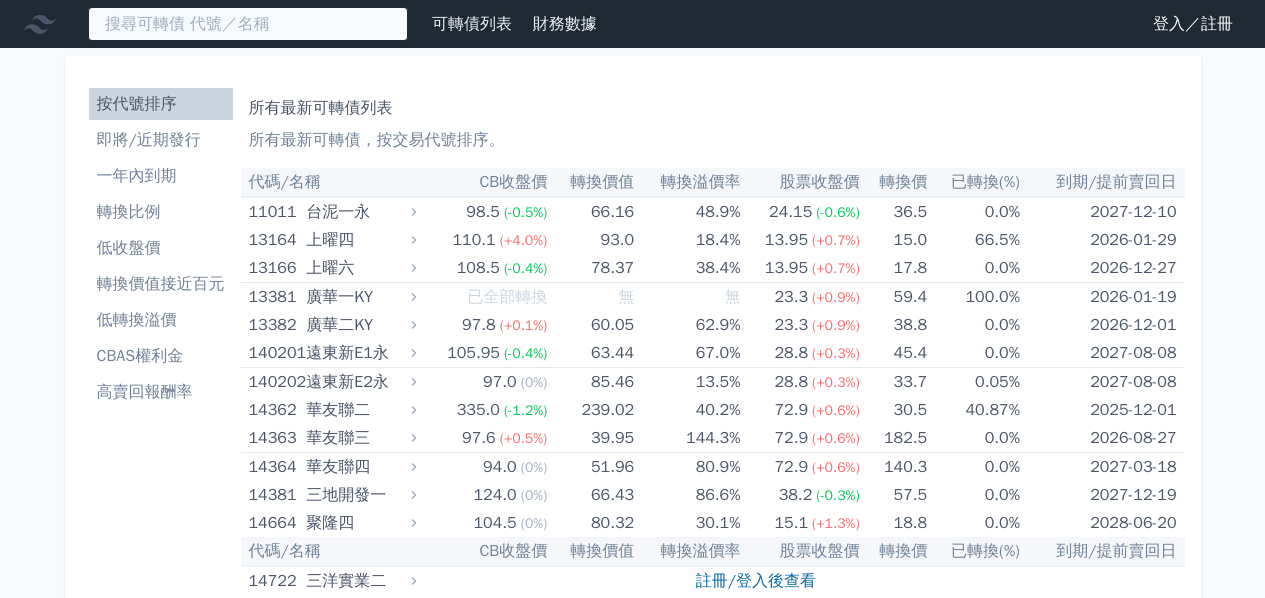 click at bounding box center (248, 24) 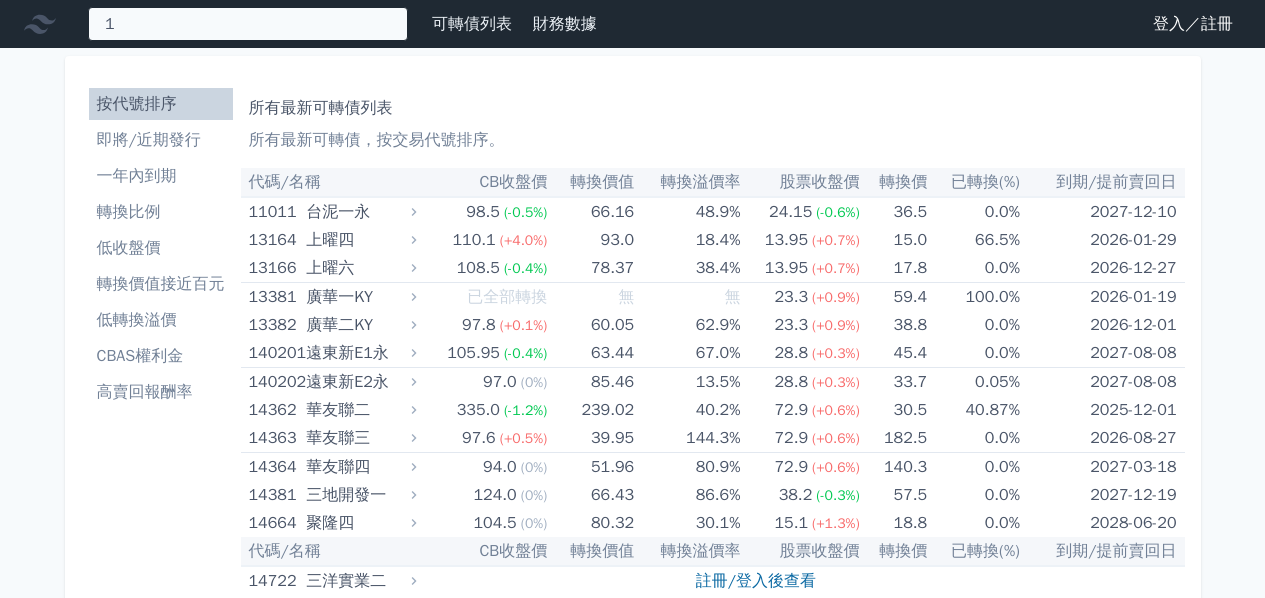 scroll, scrollTop: 0, scrollLeft: 0, axis: both 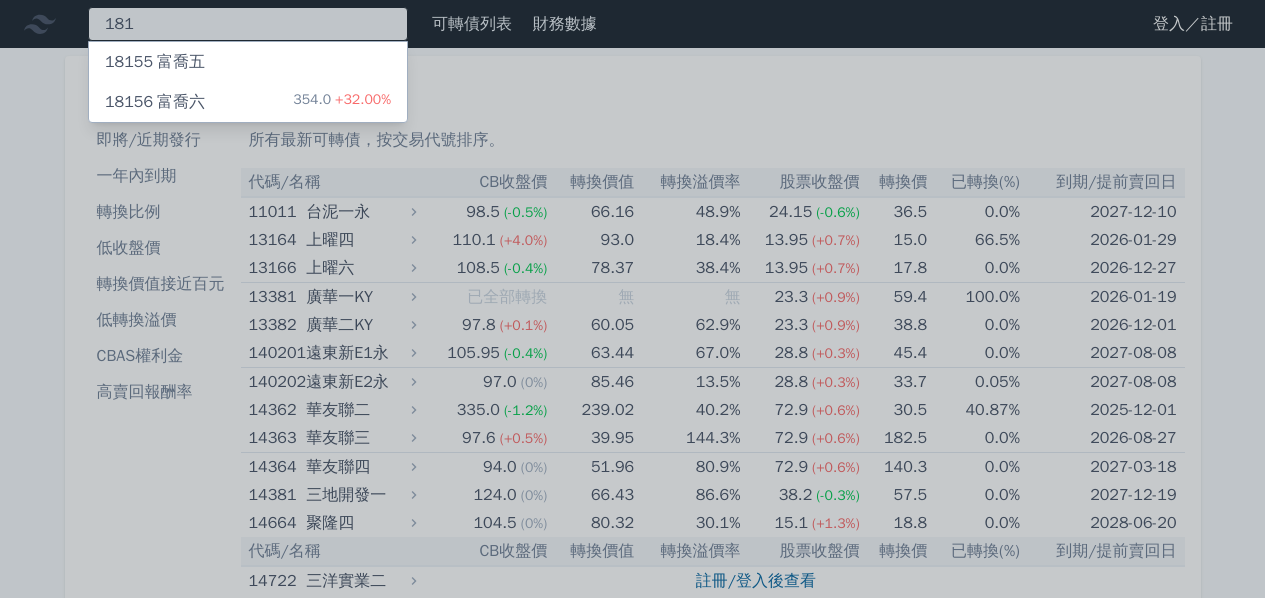 type on "181" 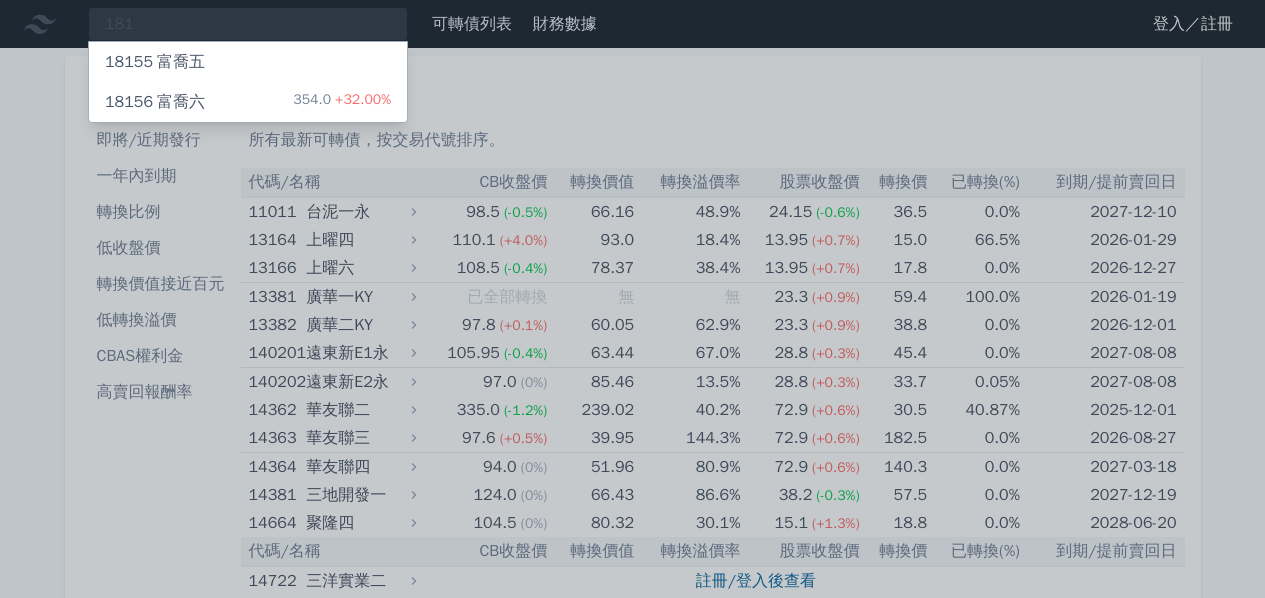 click on "18155 富喬五" at bounding box center [248, 62] 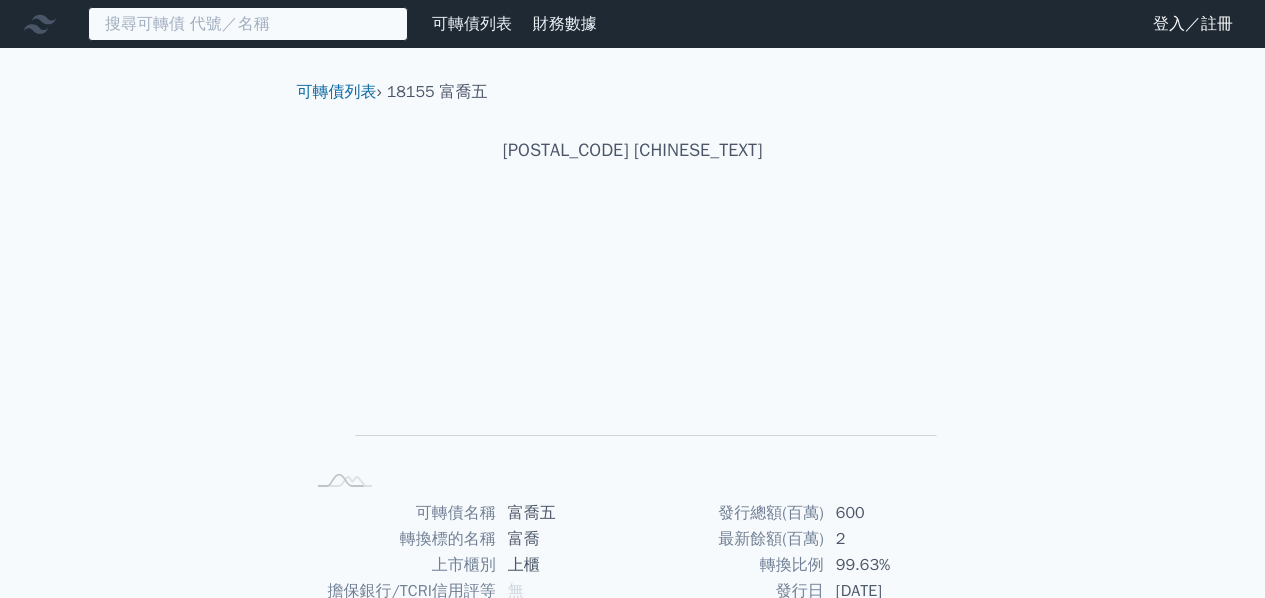 click at bounding box center [248, 24] 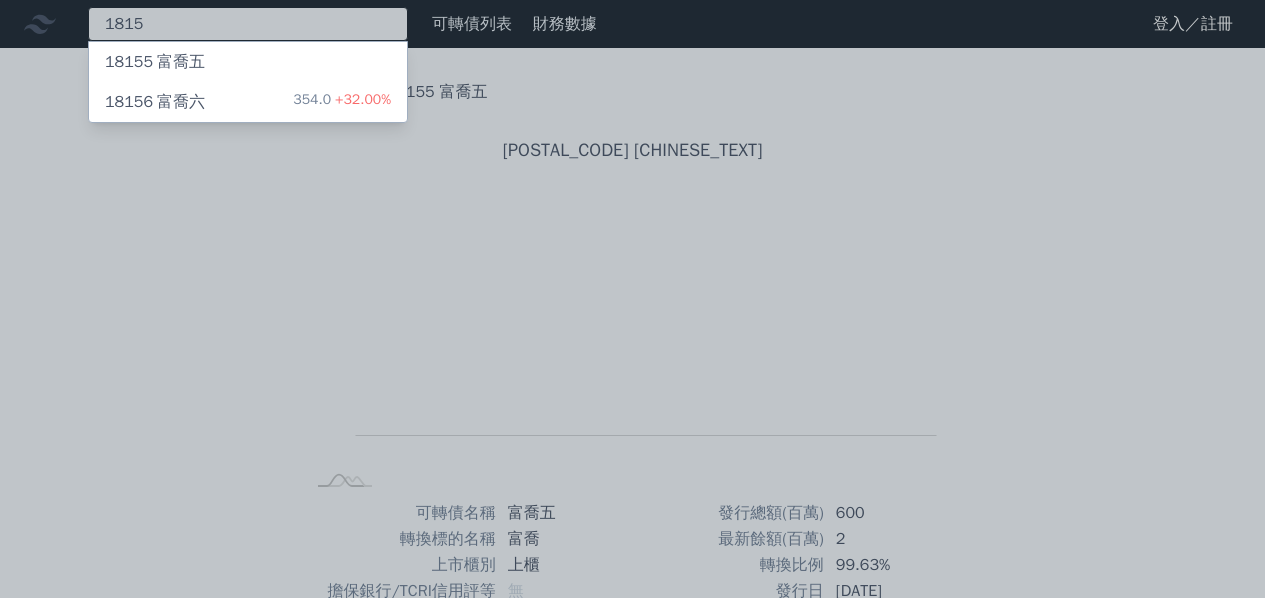 type on "1815" 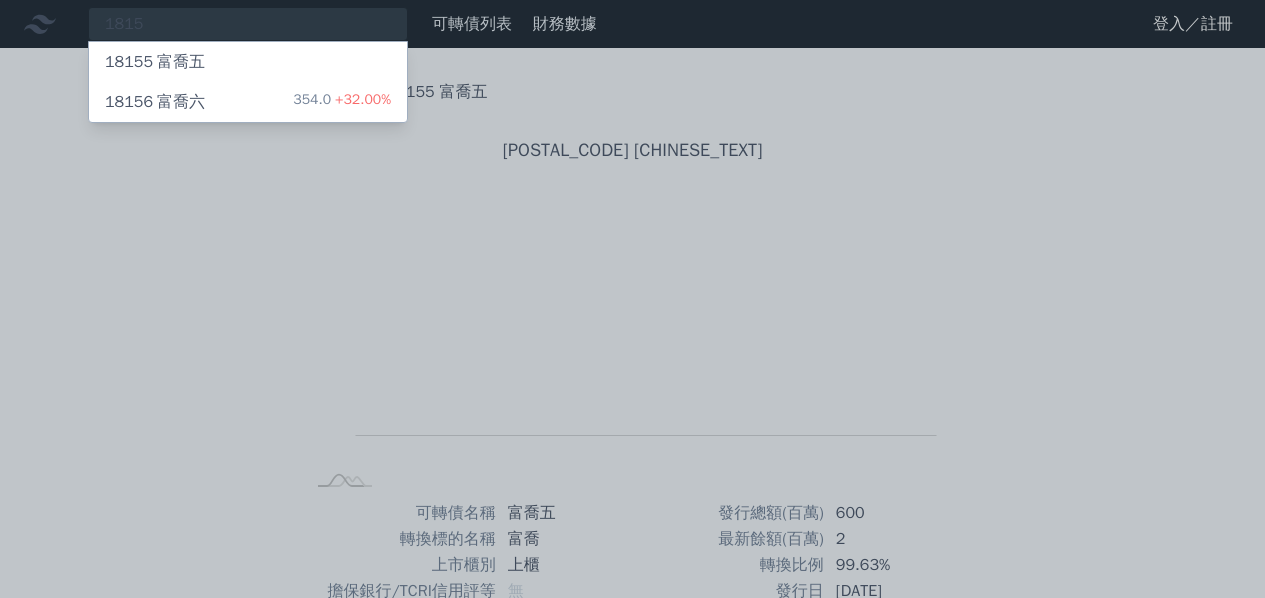 click on "18156 富喬六
354.0 +32.00%" at bounding box center (248, 102) 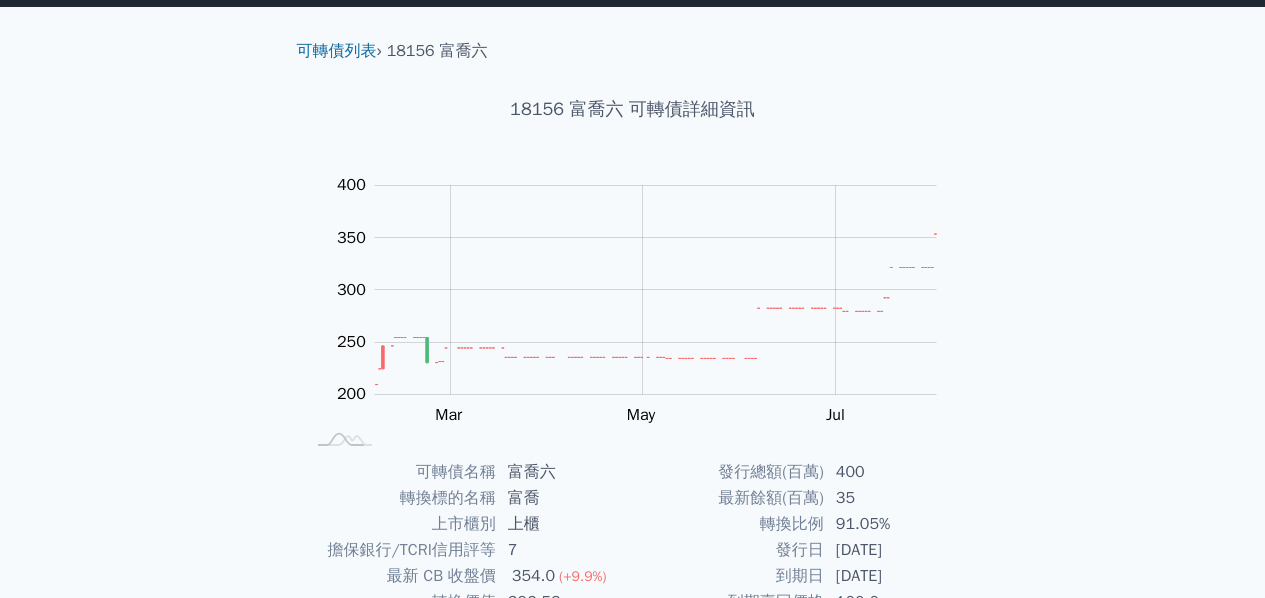 scroll, scrollTop: 0, scrollLeft: 0, axis: both 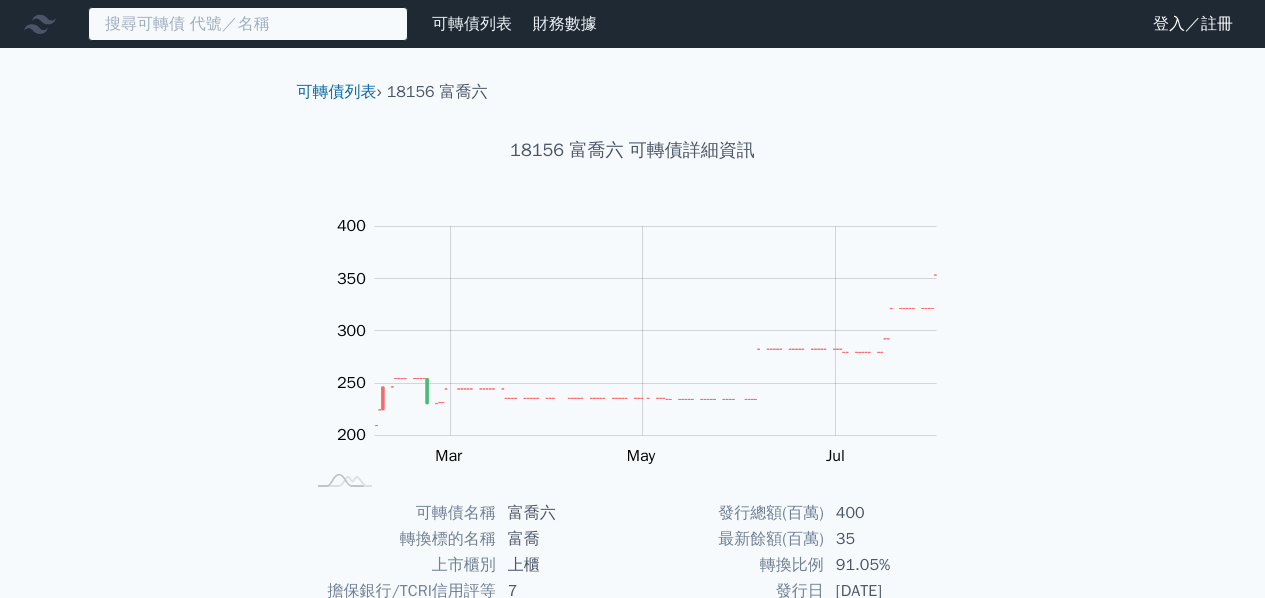 click at bounding box center (248, 24) 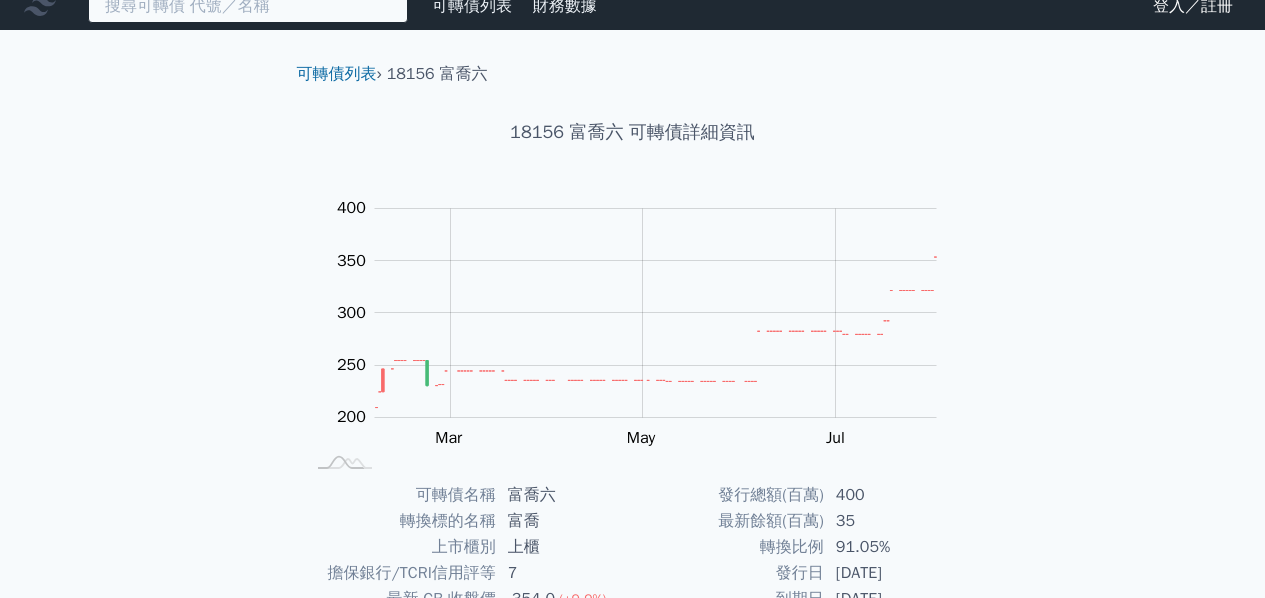 scroll, scrollTop: 0, scrollLeft: 0, axis: both 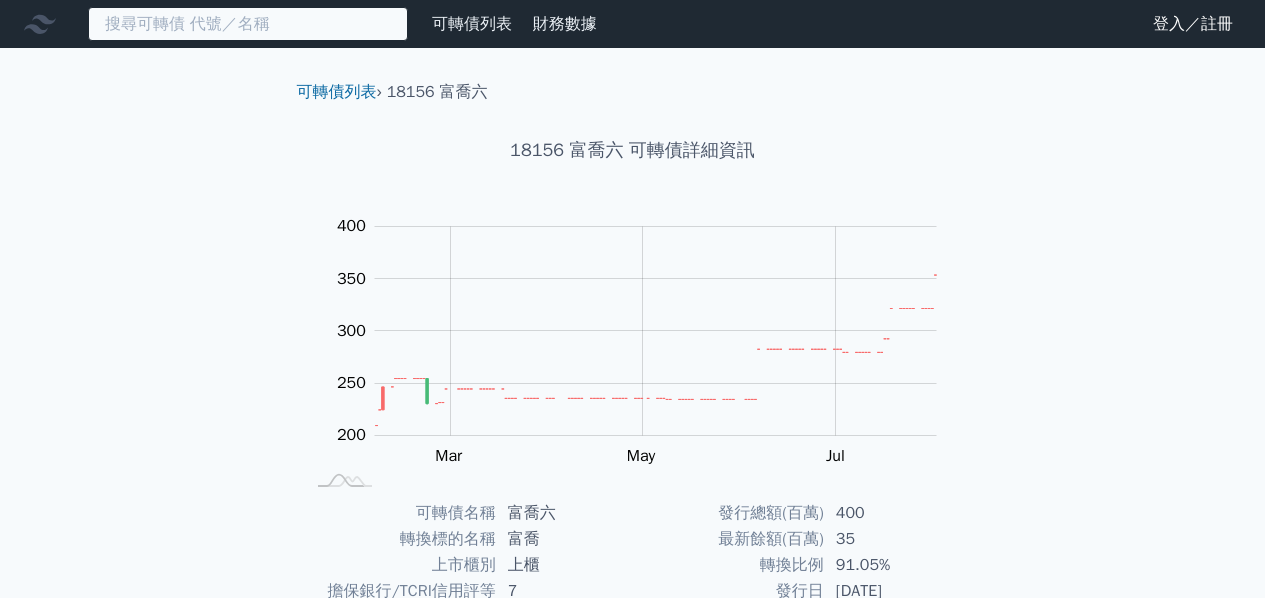 click at bounding box center (248, 24) 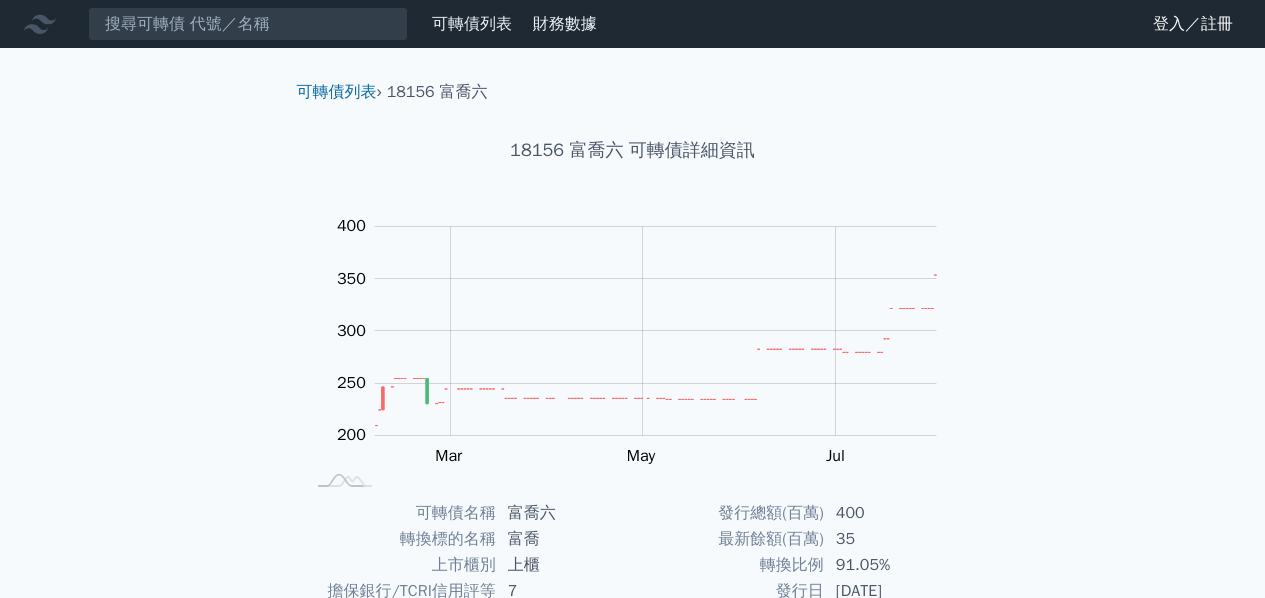 click on "可轉債列表" at bounding box center [472, 24] 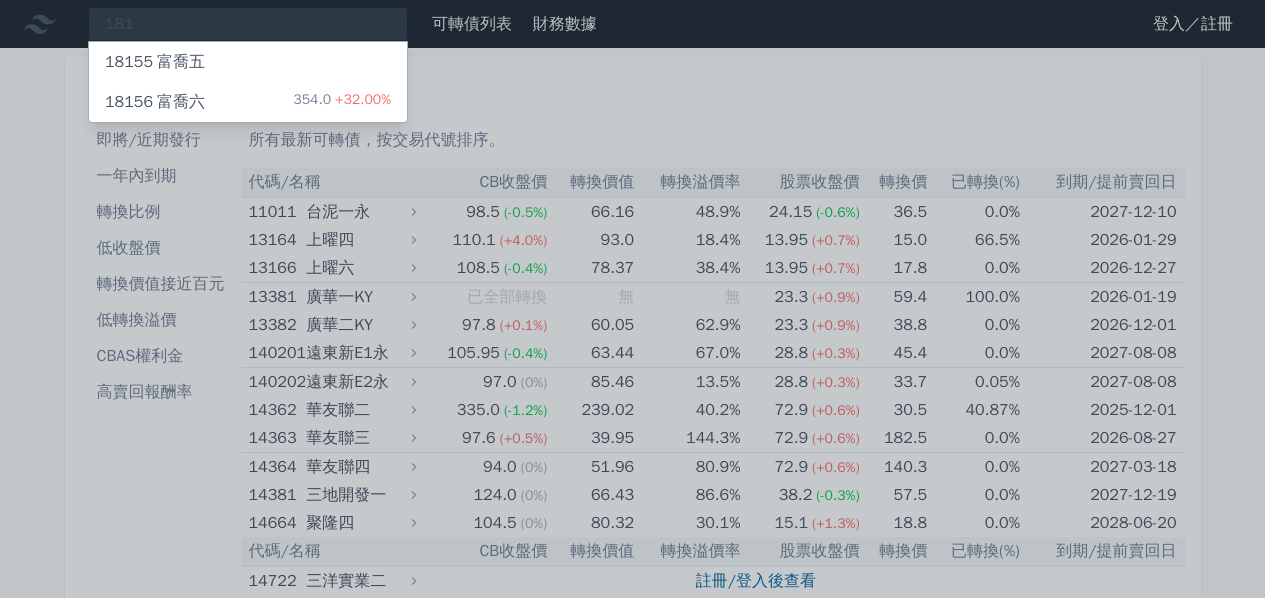 click at bounding box center [632, 299] 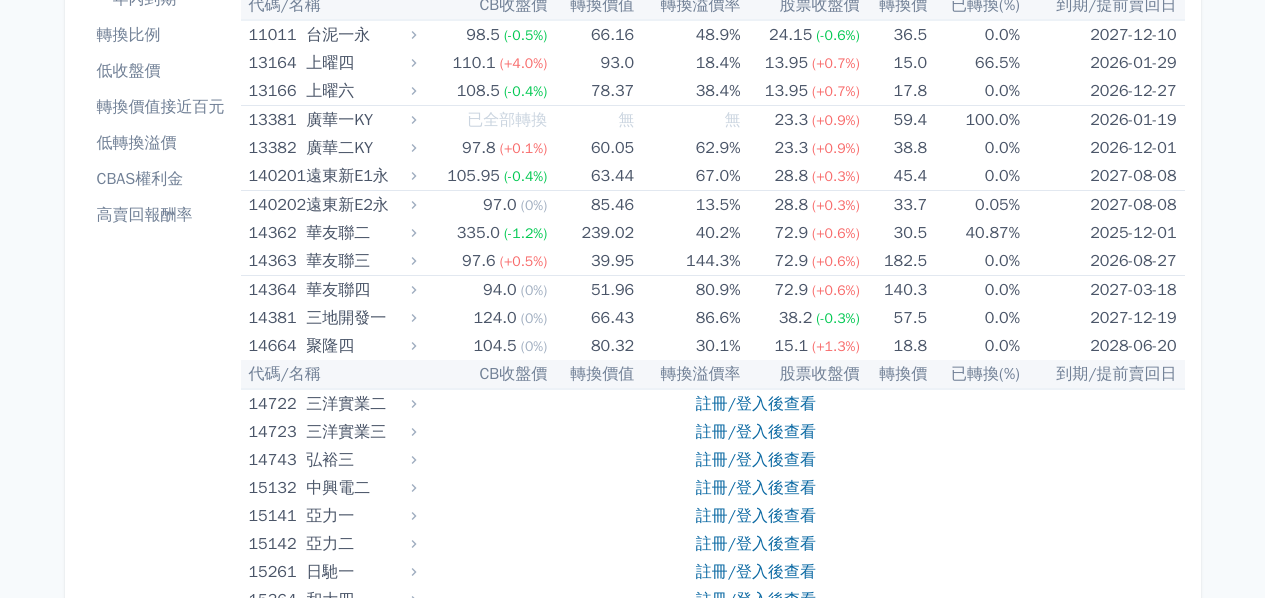 scroll, scrollTop: 300, scrollLeft: 0, axis: vertical 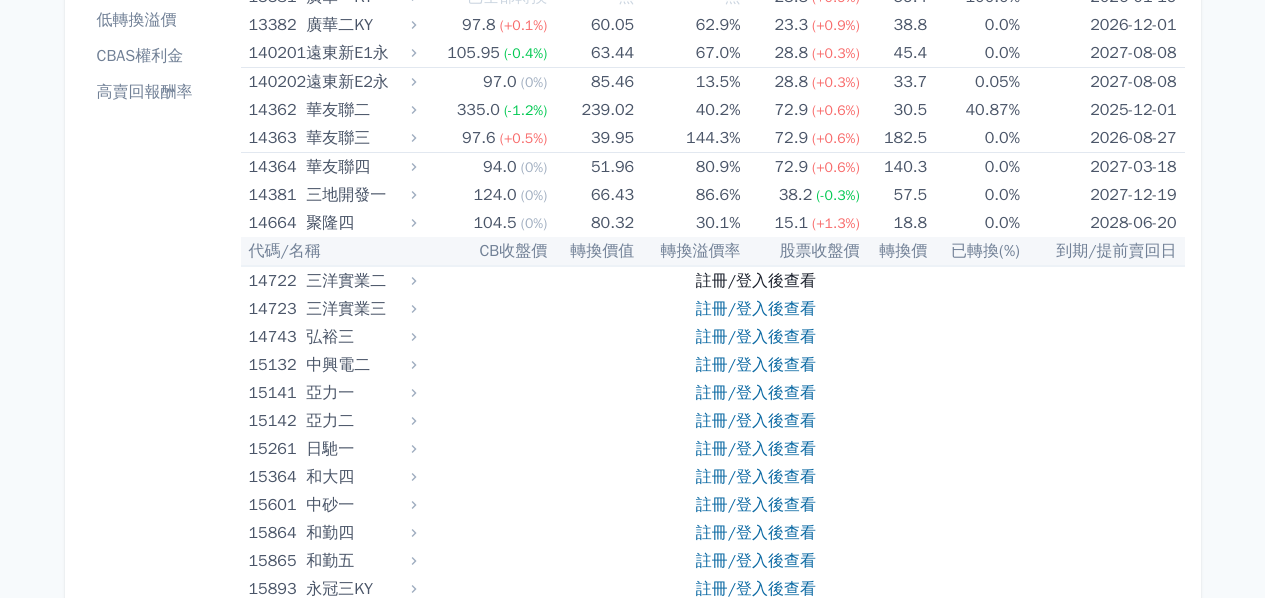 click on "註冊/登入後查看" at bounding box center [756, 281] 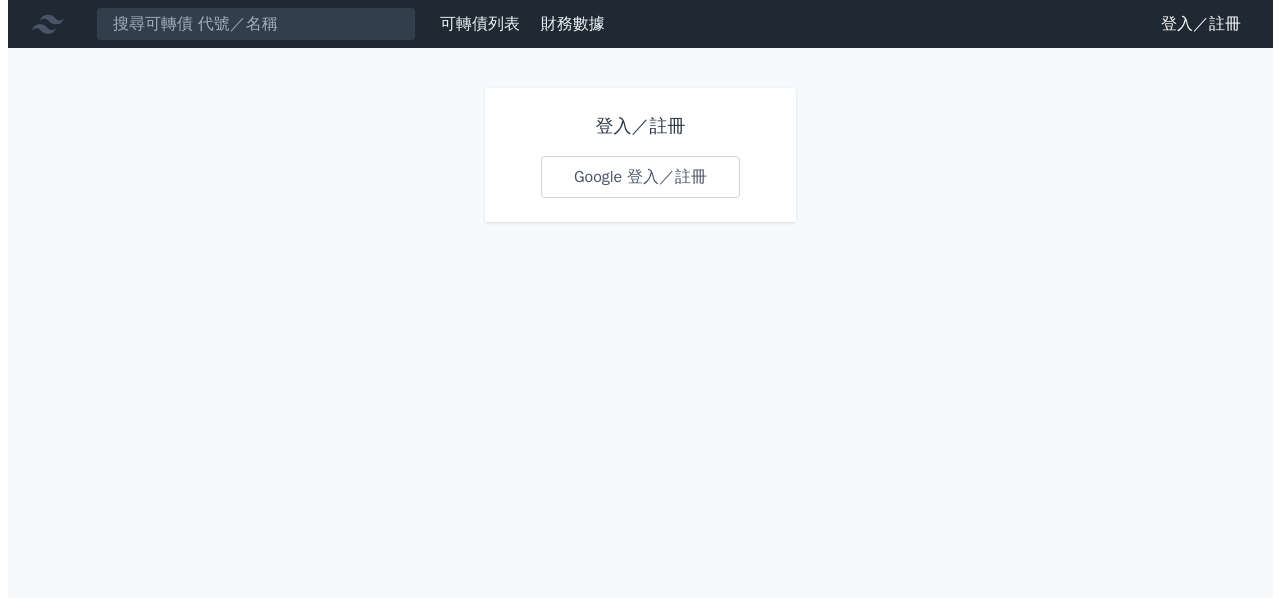 scroll, scrollTop: 0, scrollLeft: 0, axis: both 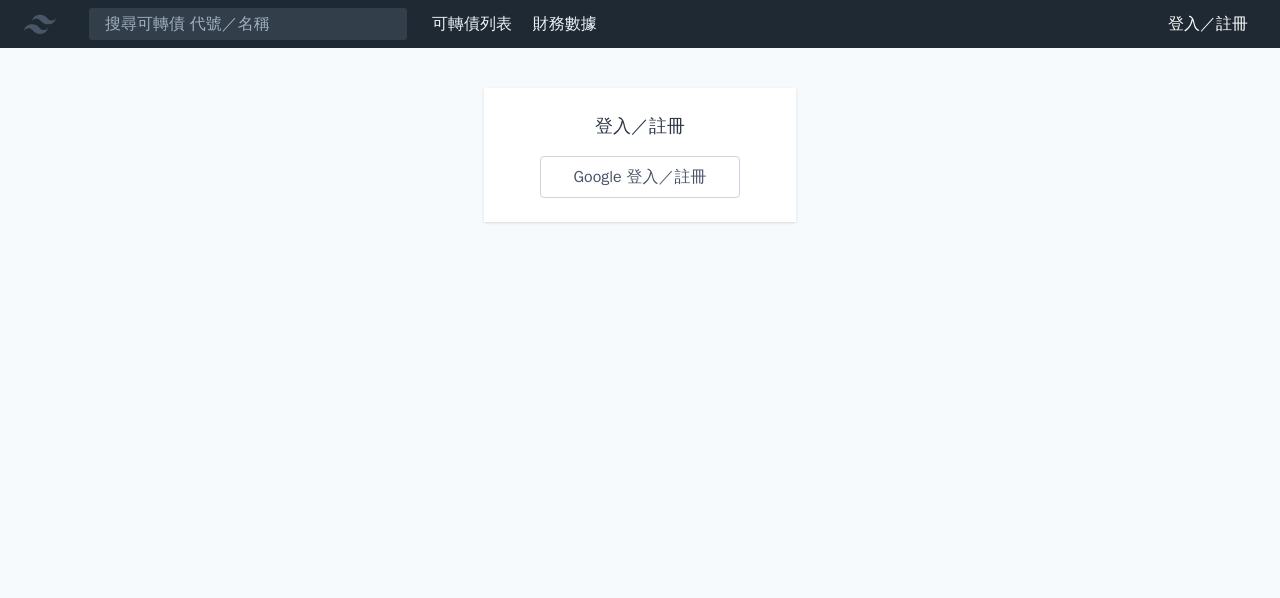 click on "Google 登入／註冊" at bounding box center [639, 177] 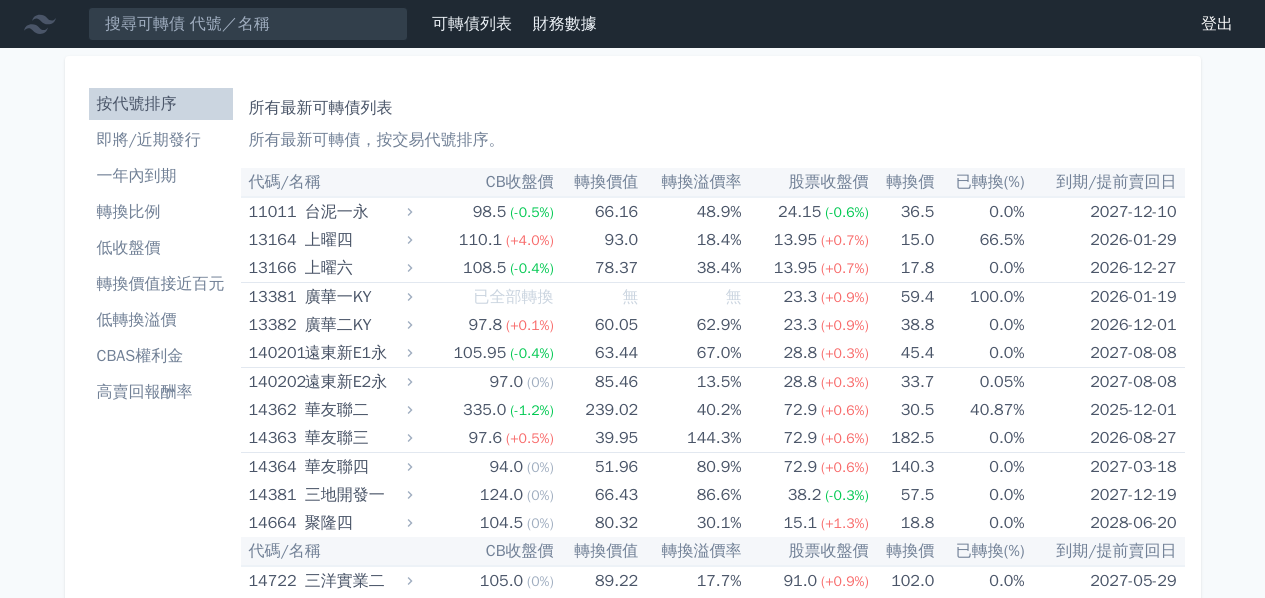 scroll, scrollTop: 0, scrollLeft: 0, axis: both 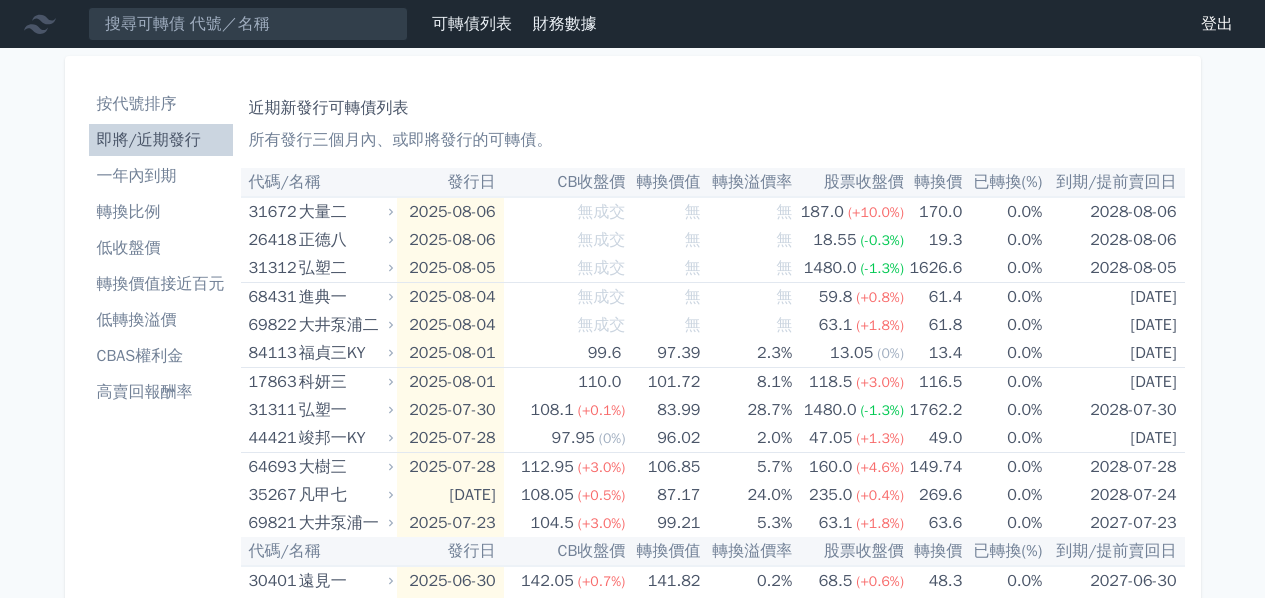 click on "按代號排序" at bounding box center (161, 104) 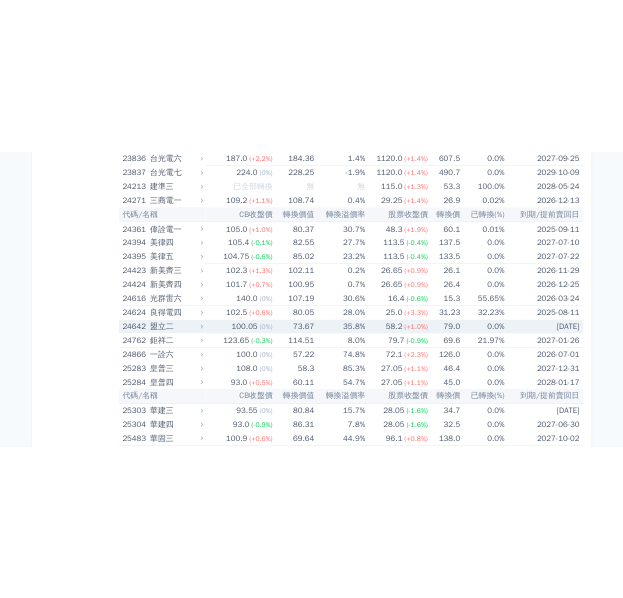 scroll, scrollTop: 2000, scrollLeft: 0, axis: vertical 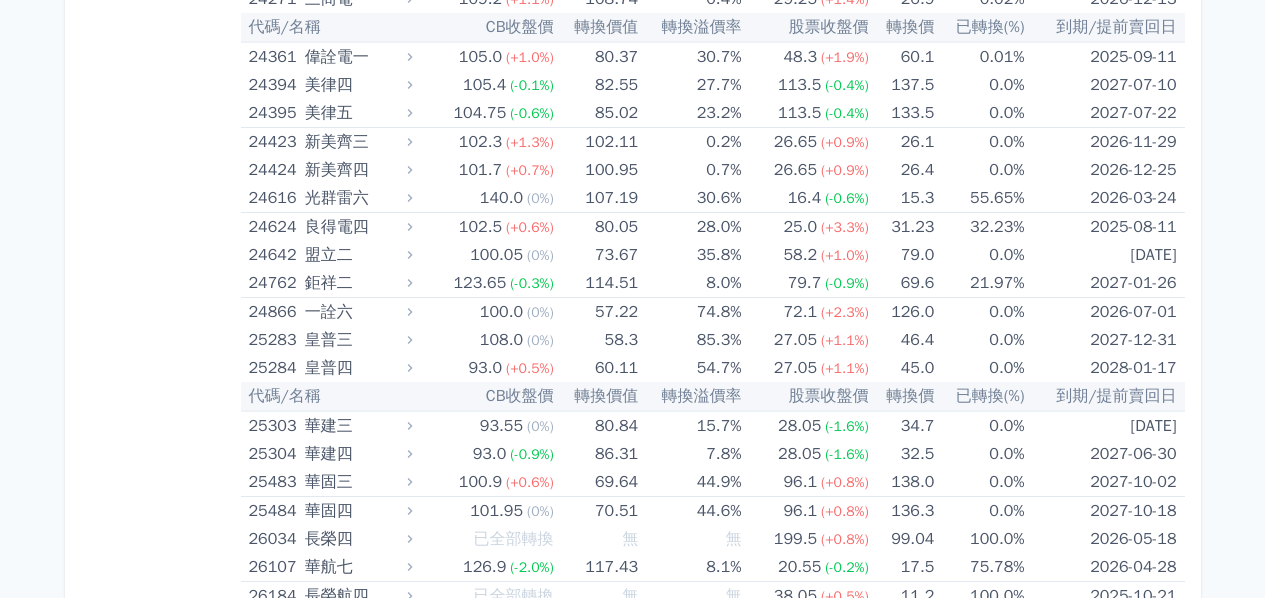drag, startPoint x: 211, startPoint y: 338, endPoint x: 235, endPoint y: 350, distance: 26.832815 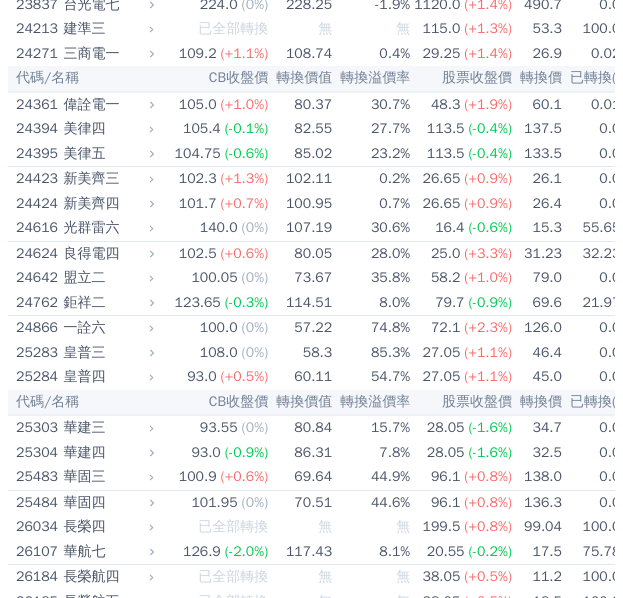 click on "轉換價值" at bounding box center [300, 79] 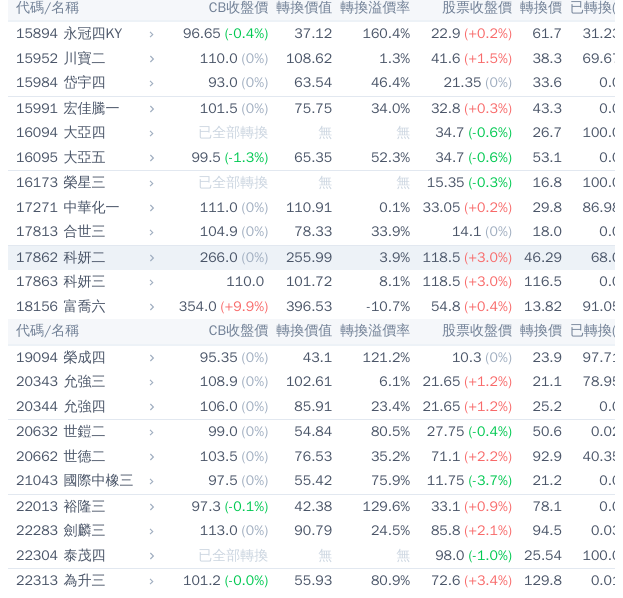 scroll, scrollTop: 1000, scrollLeft: 0, axis: vertical 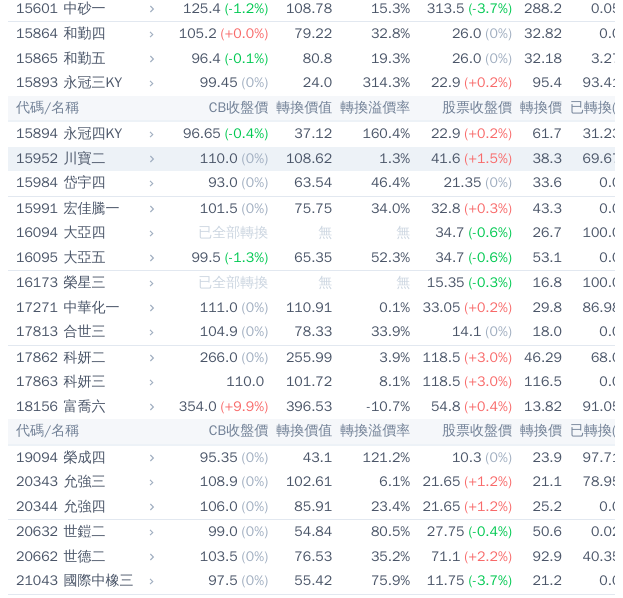 click on "110.0" at bounding box center (219, 159) 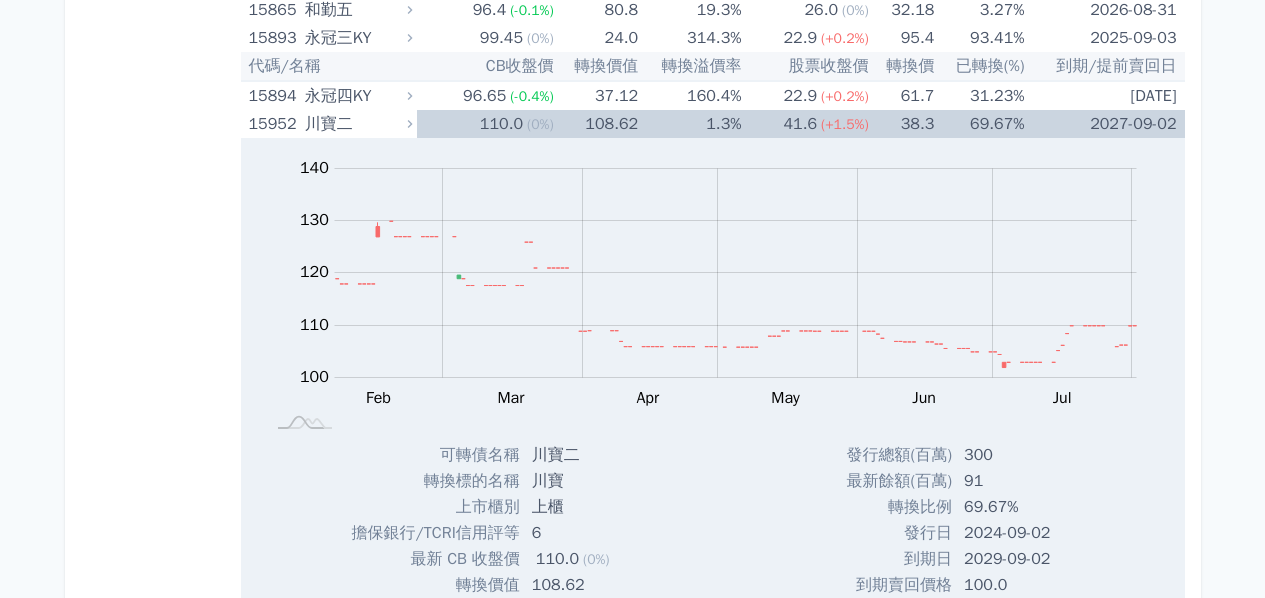 scroll, scrollTop: 0, scrollLeft: 0, axis: both 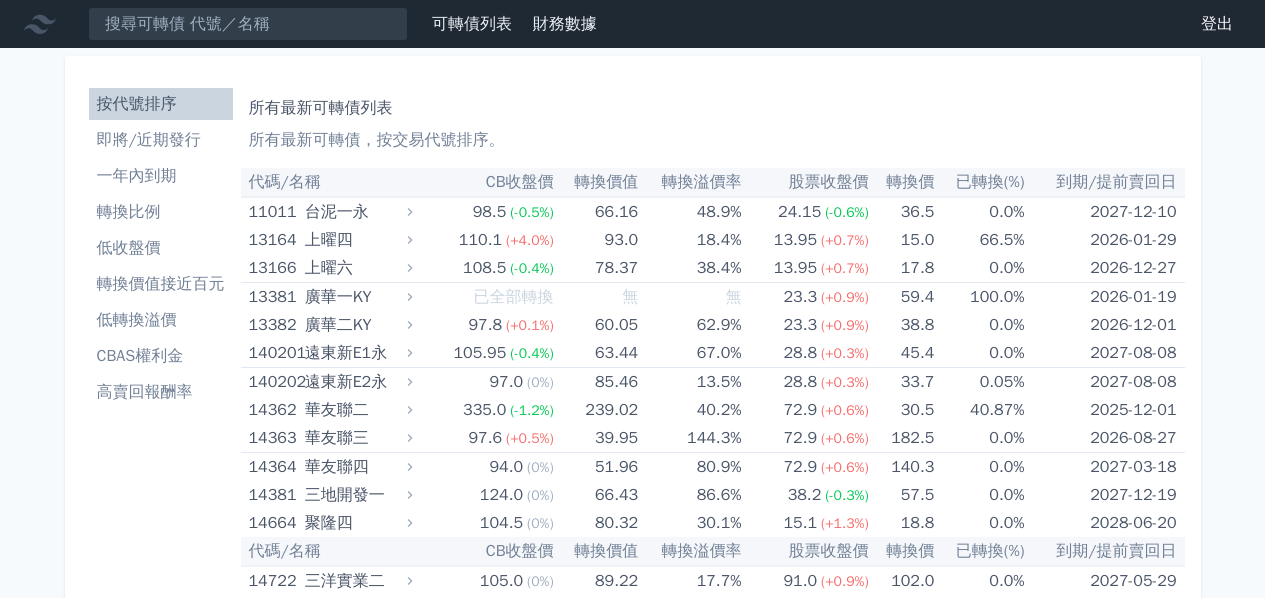 click on "低收盤價" at bounding box center (161, 248) 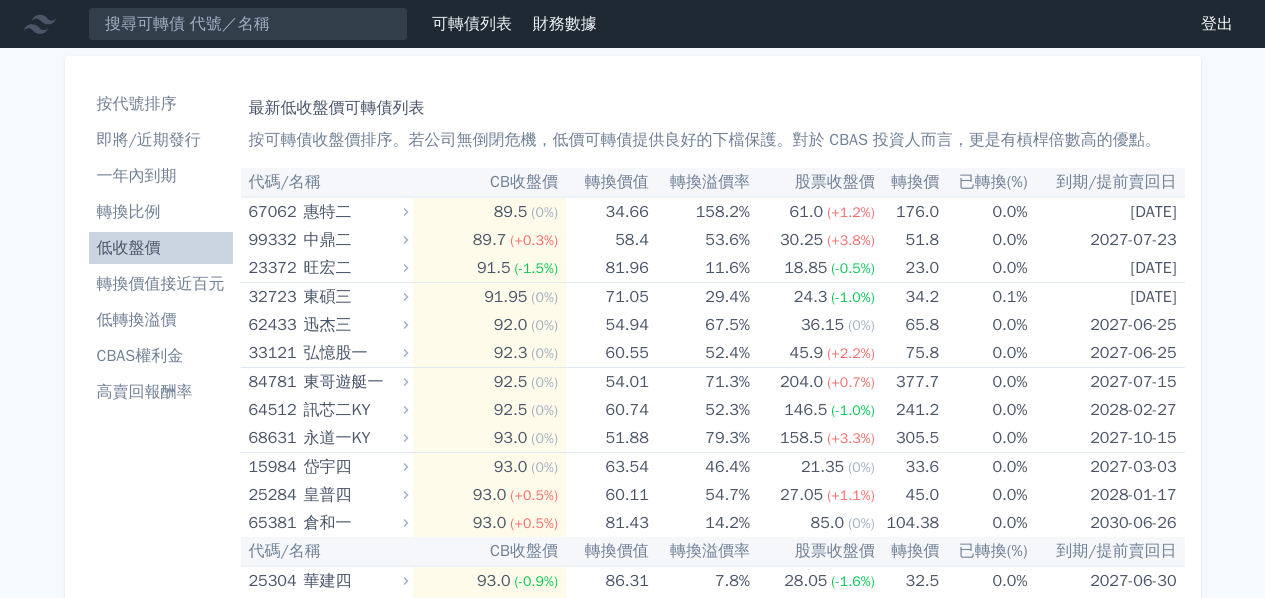 click on "轉換價值接近百元" at bounding box center (161, 284) 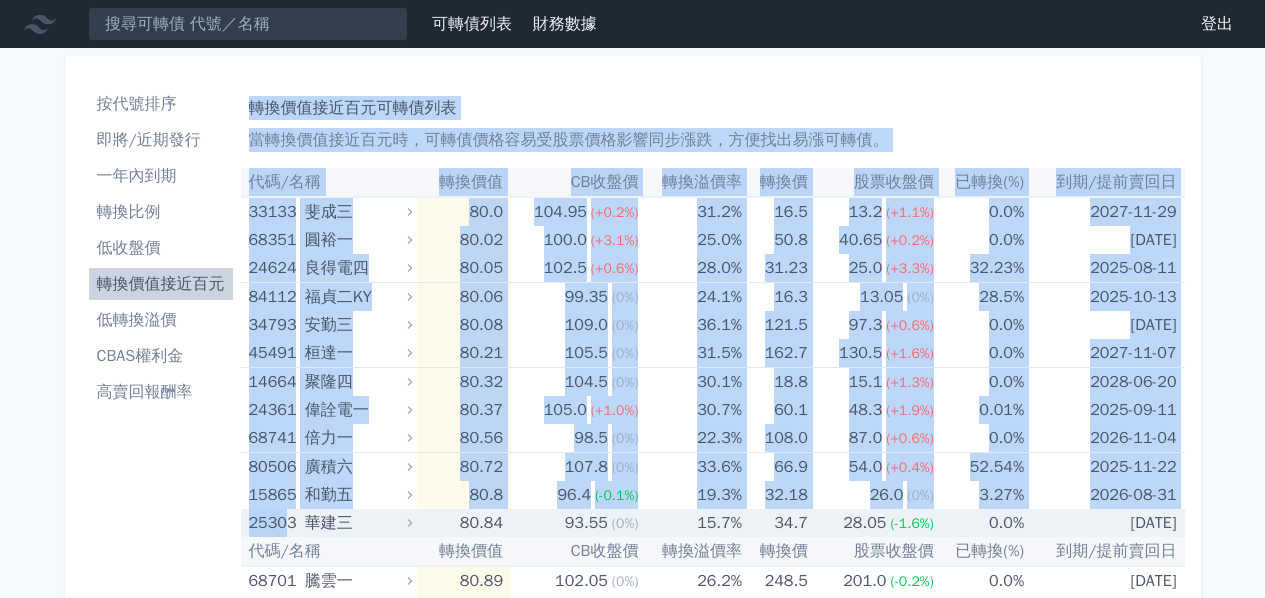 drag, startPoint x: 259, startPoint y: 521, endPoint x: 284, endPoint y: 533, distance: 27.730848 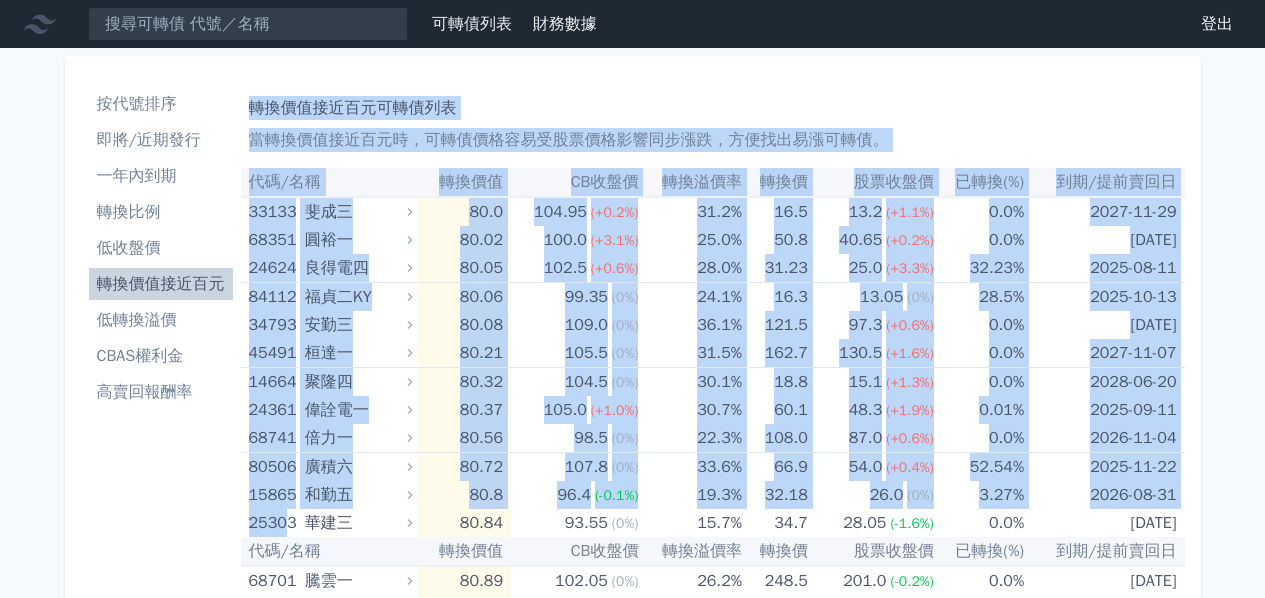 click on "轉換價值接近百元可轉債列表" at bounding box center [713, 108] 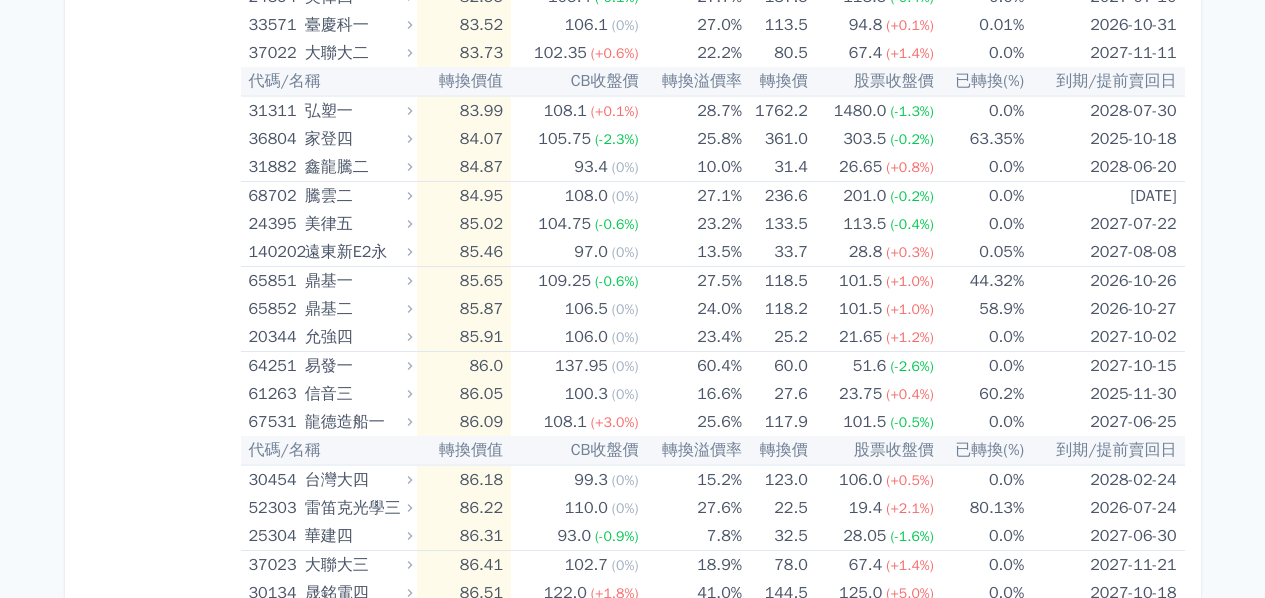 scroll, scrollTop: 0, scrollLeft: 0, axis: both 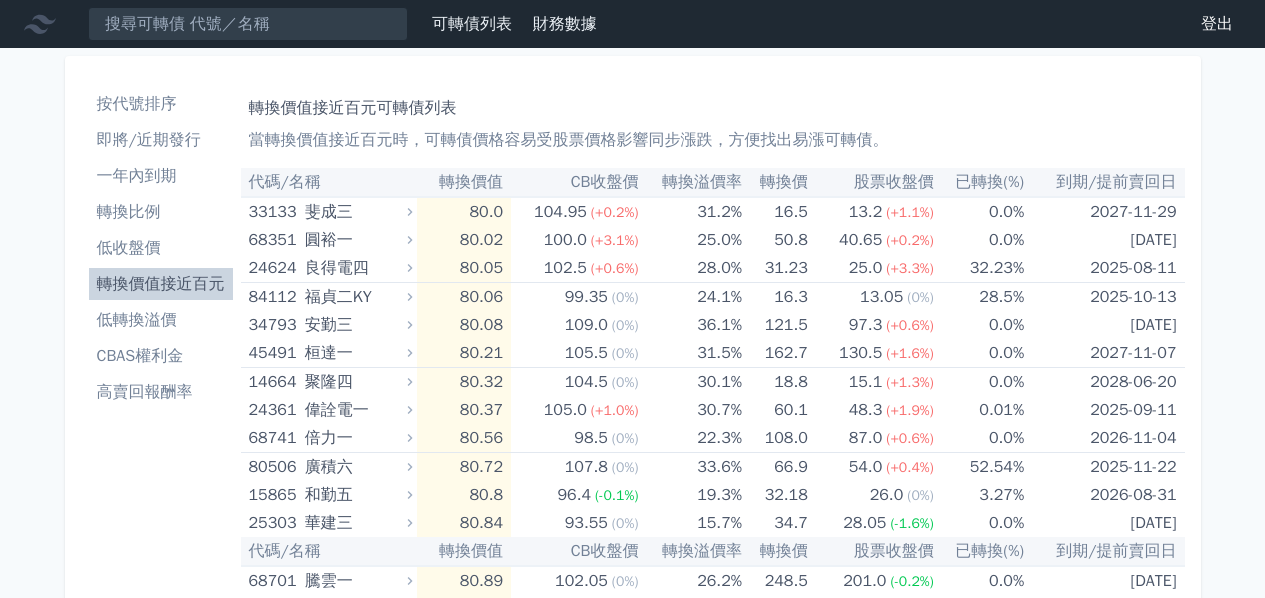 click on "CBAS權利金" at bounding box center (161, 356) 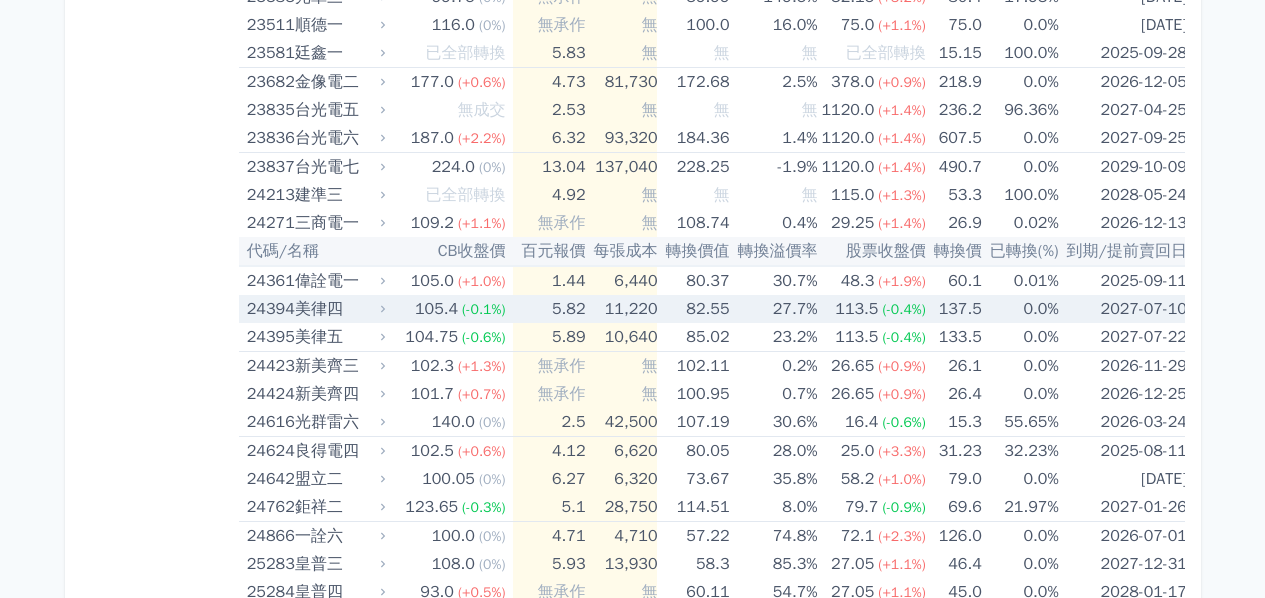 scroll, scrollTop: 1800, scrollLeft: 0, axis: vertical 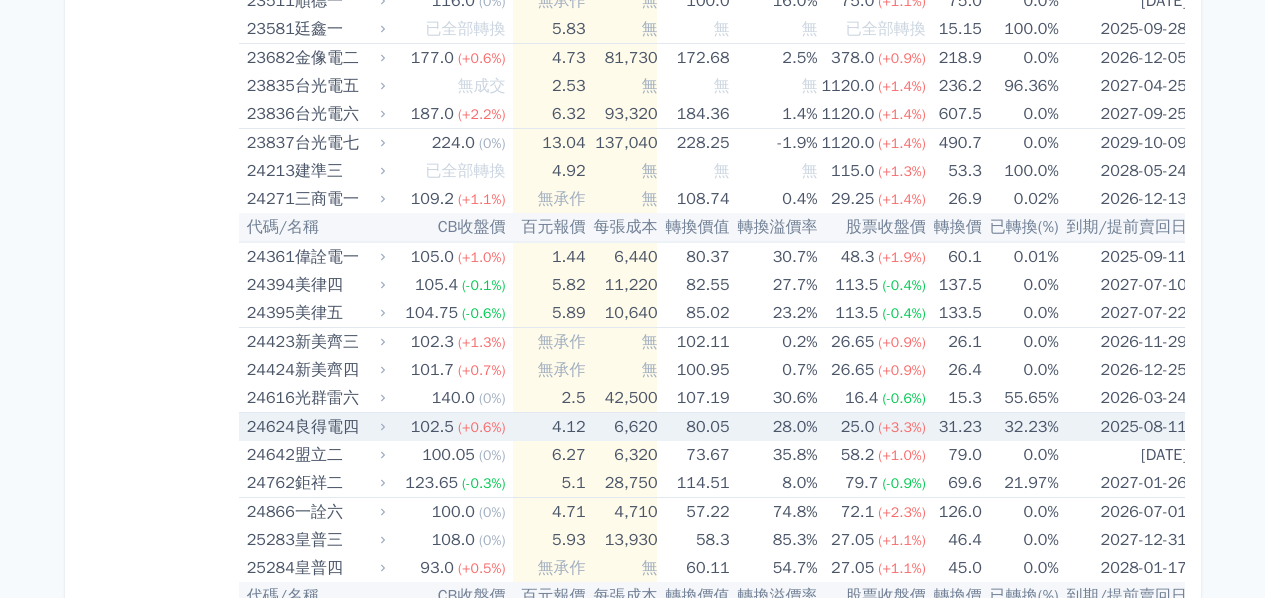 click on "25.0" at bounding box center [858, 427] 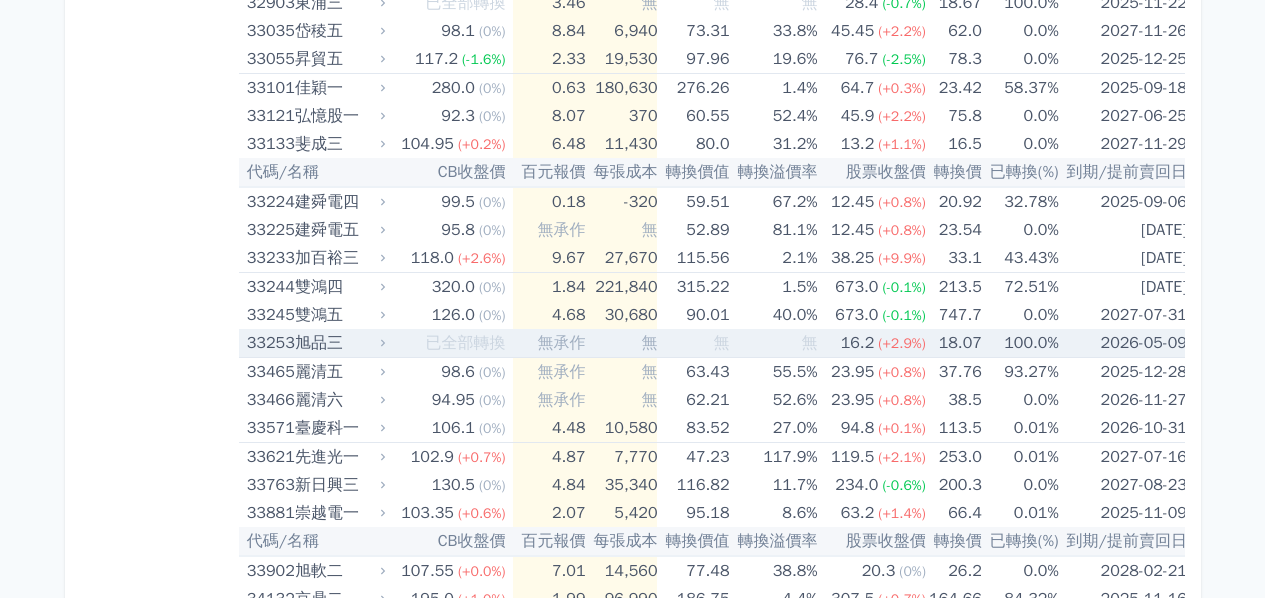 scroll, scrollTop: 3900, scrollLeft: 0, axis: vertical 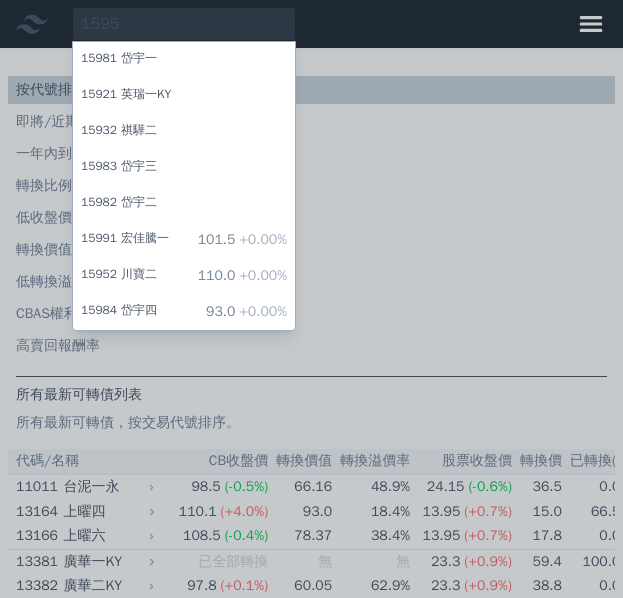 type on "1595" 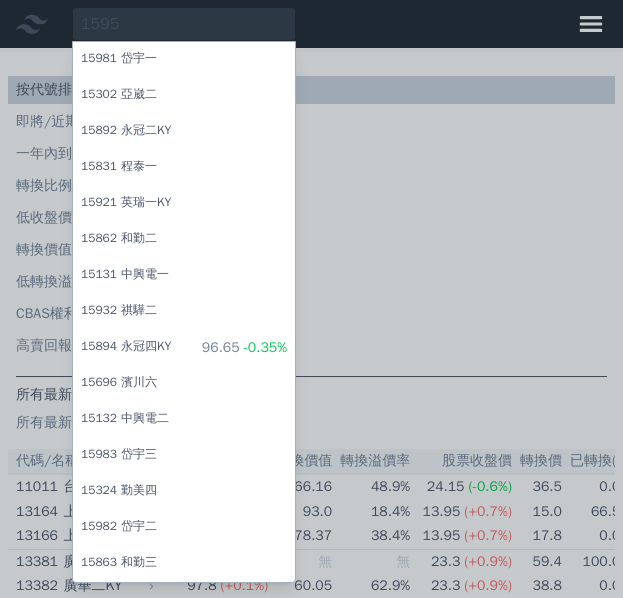 click on "15981 岱宇一" at bounding box center (184, 60) 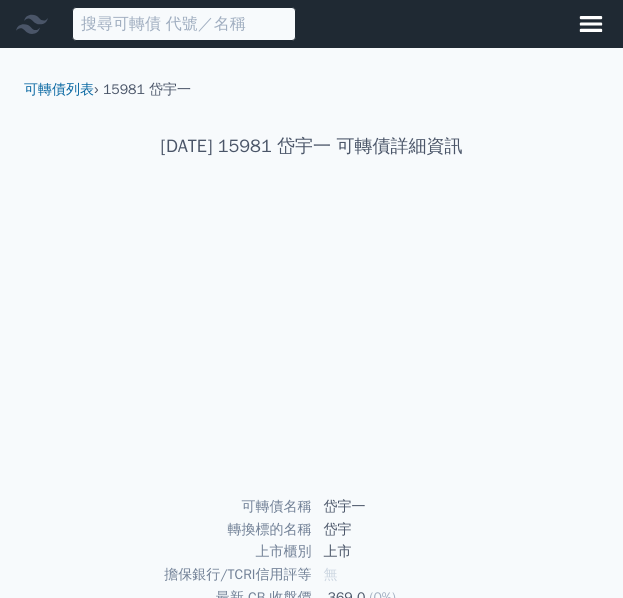 click at bounding box center (184, 24) 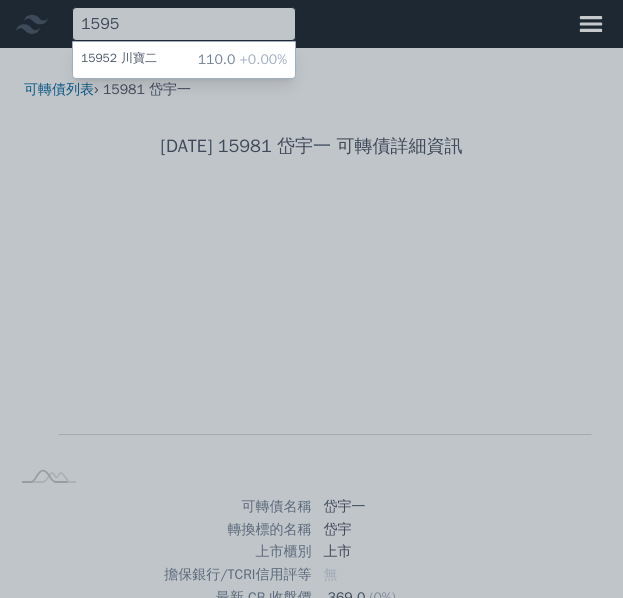 type on "1595" 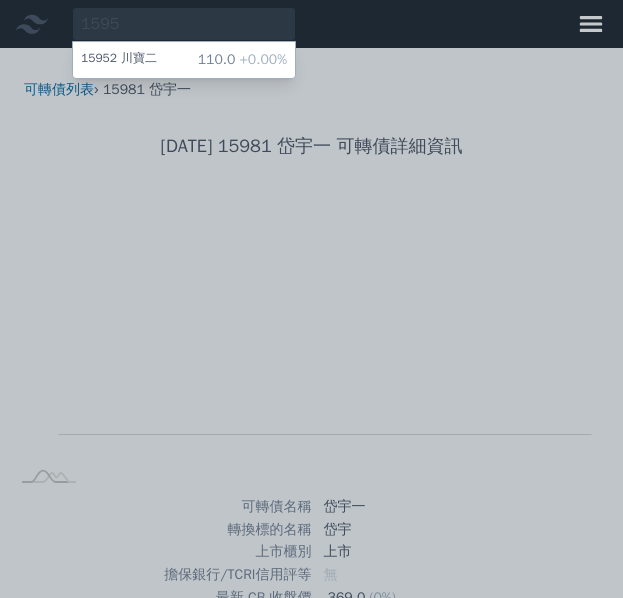 click on "[DATE] 15952 川寶二
110.0 +0.00%" at bounding box center [184, 60] 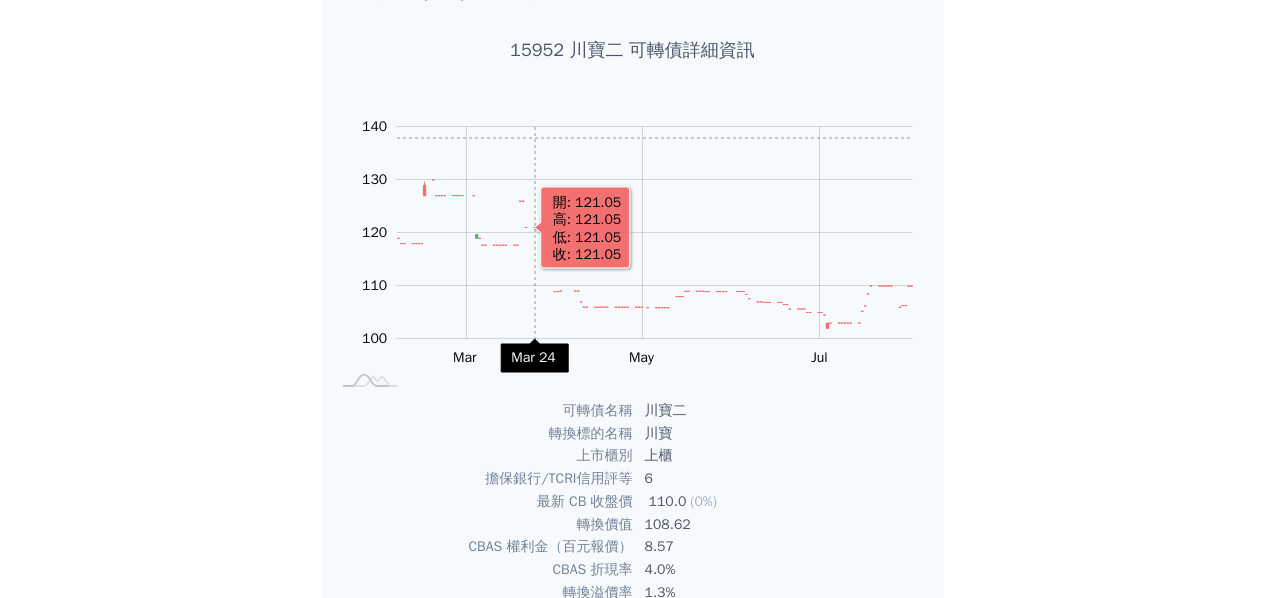 scroll, scrollTop: 0, scrollLeft: 0, axis: both 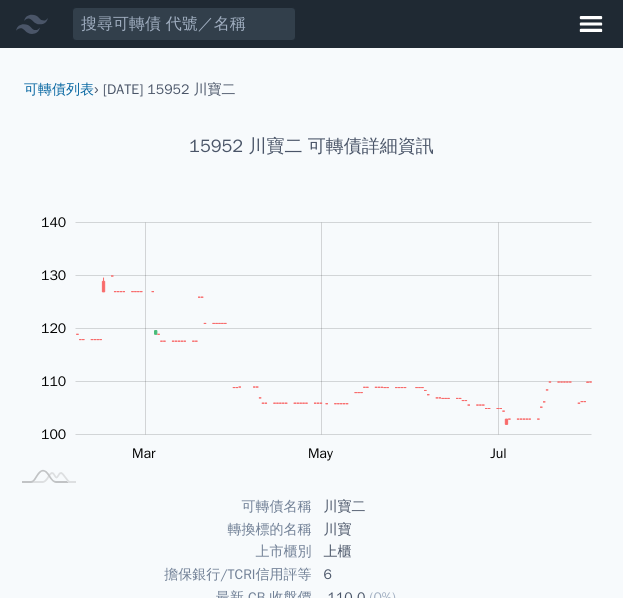 click 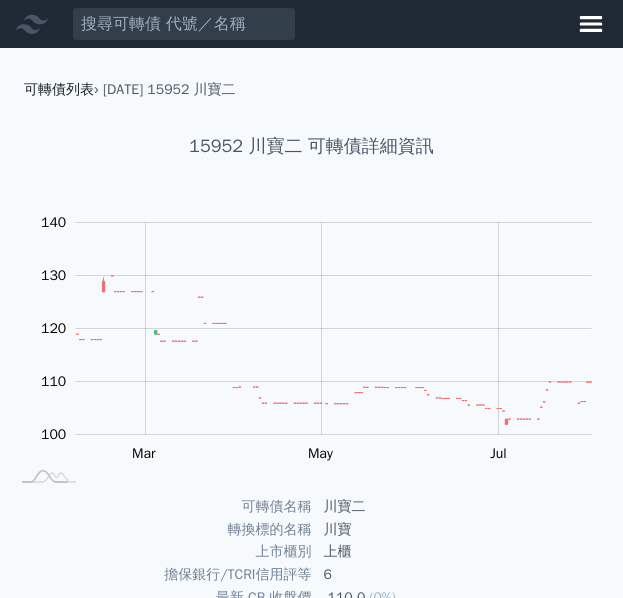 click on "可轉債列表" at bounding box center [59, 89] 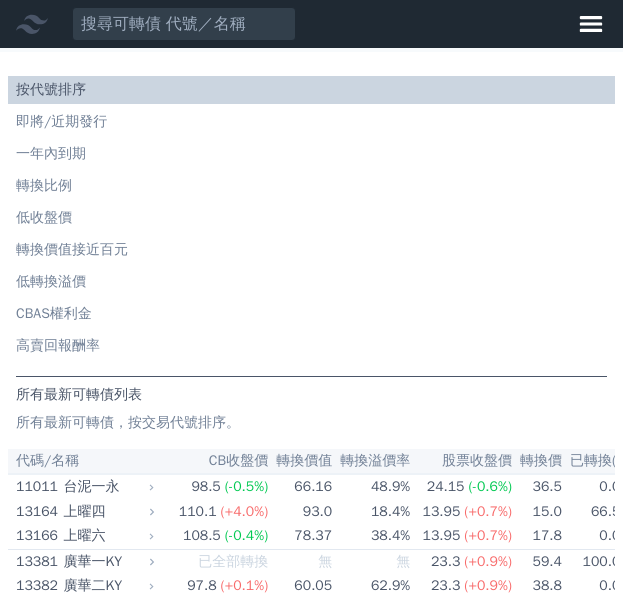 click 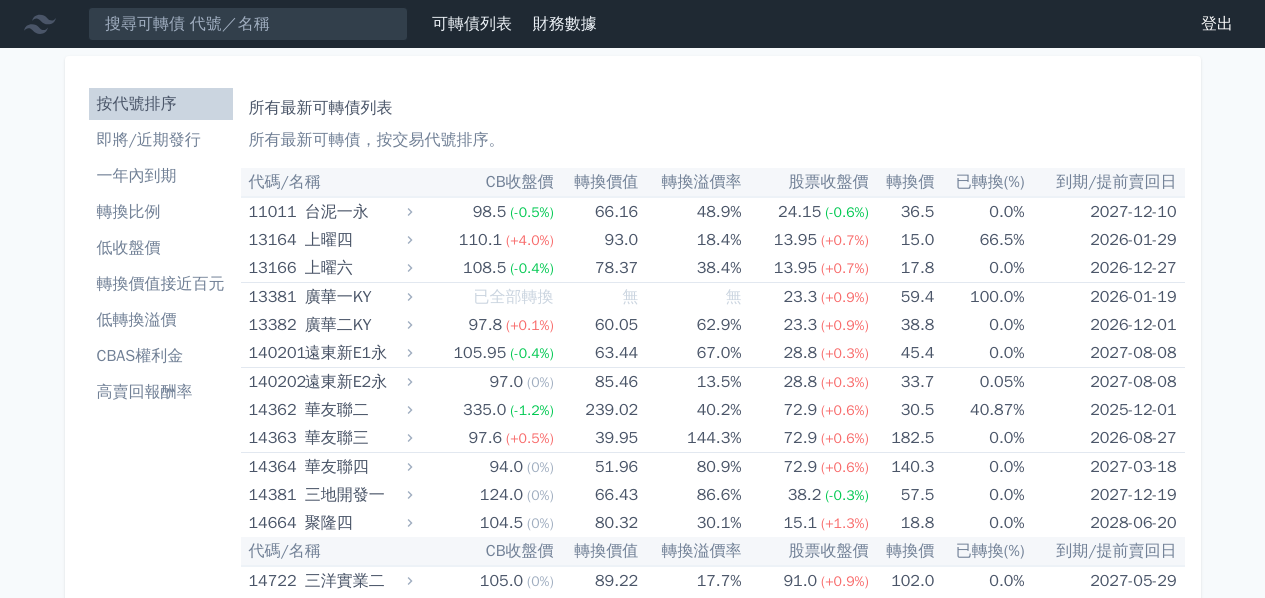 click at bounding box center (44, 24) 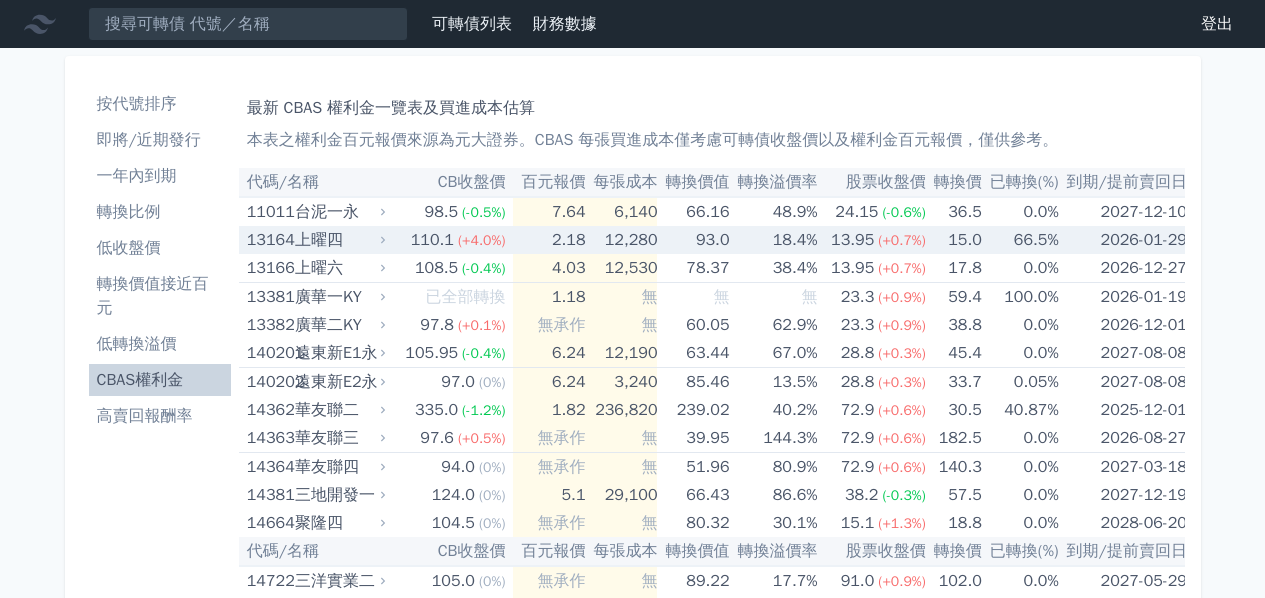 scroll, scrollTop: 679, scrollLeft: 0, axis: vertical 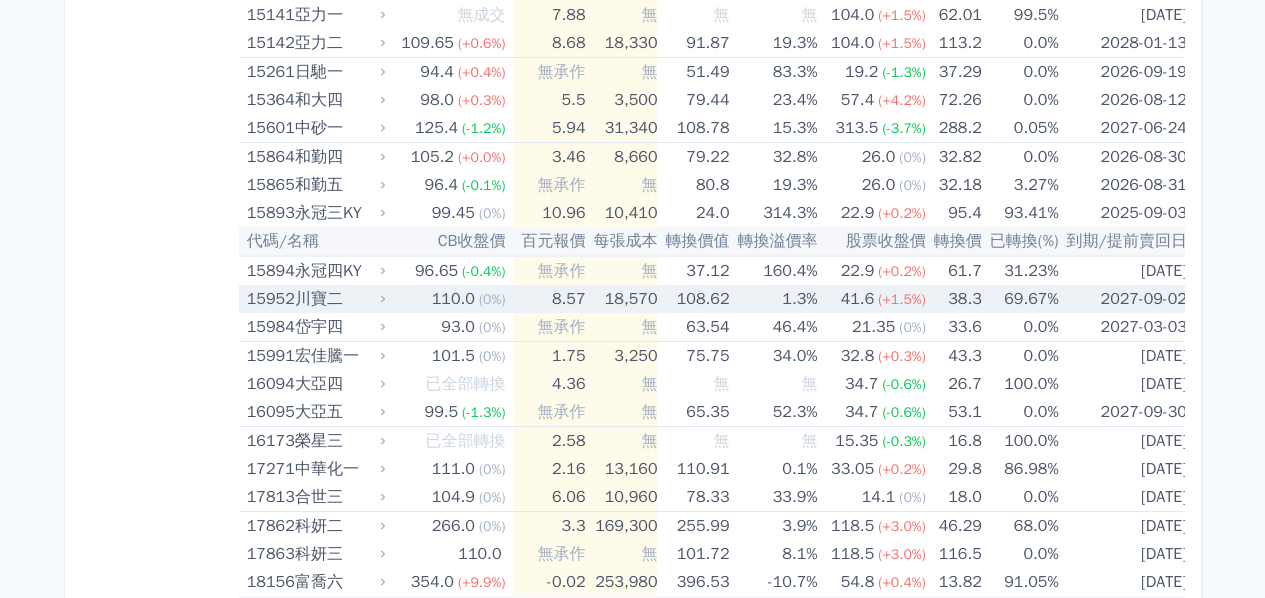 click on "18,570" at bounding box center [621, 299] 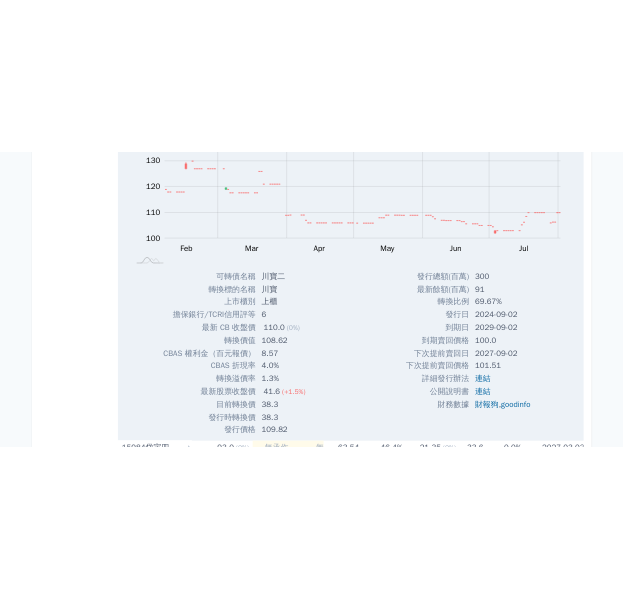 scroll, scrollTop: 1079, scrollLeft: 0, axis: vertical 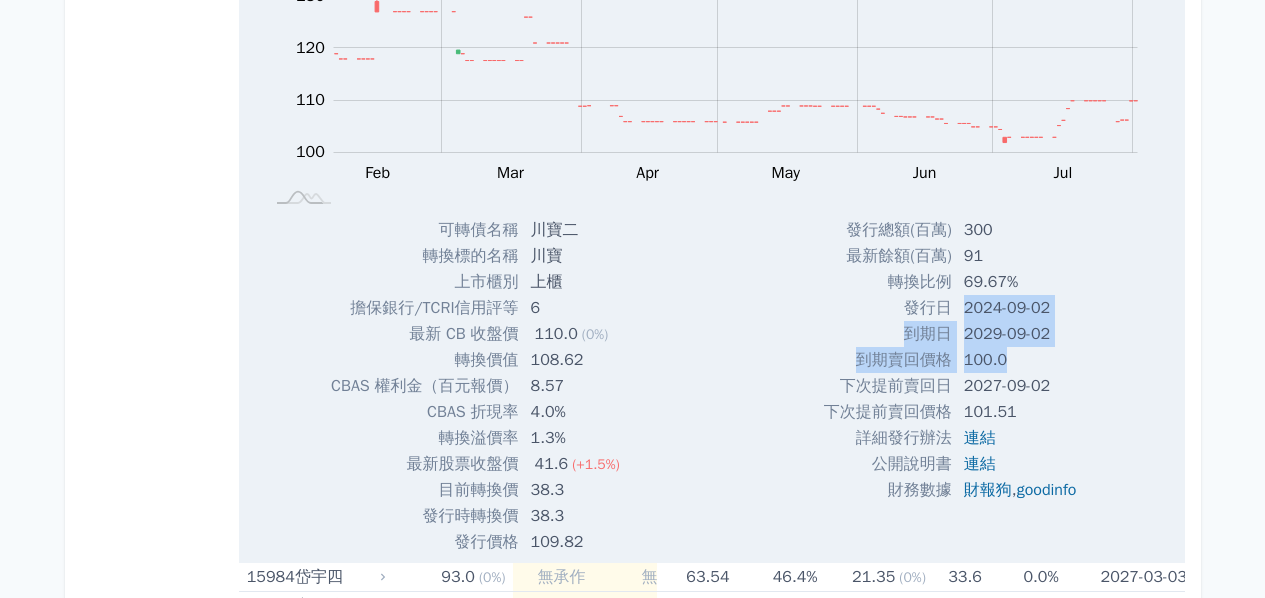 drag, startPoint x: 952, startPoint y: 295, endPoint x: 1016, endPoint y: 366, distance: 95.587654 